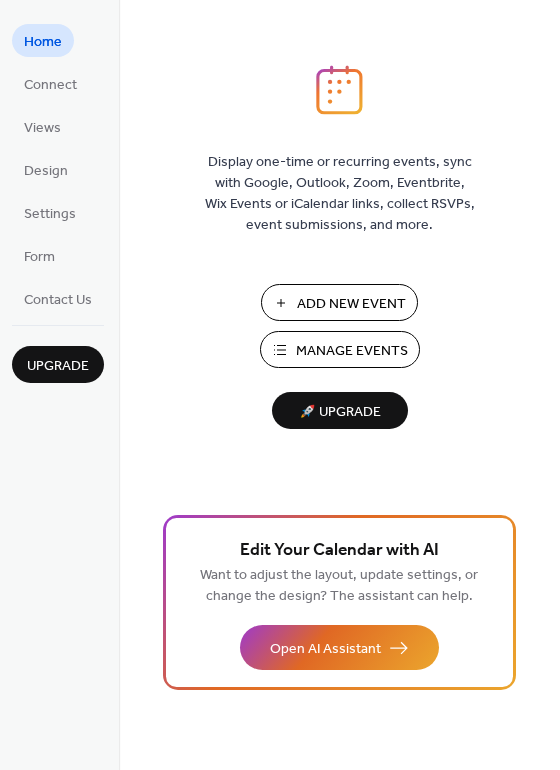 scroll, scrollTop: 0, scrollLeft: 0, axis: both 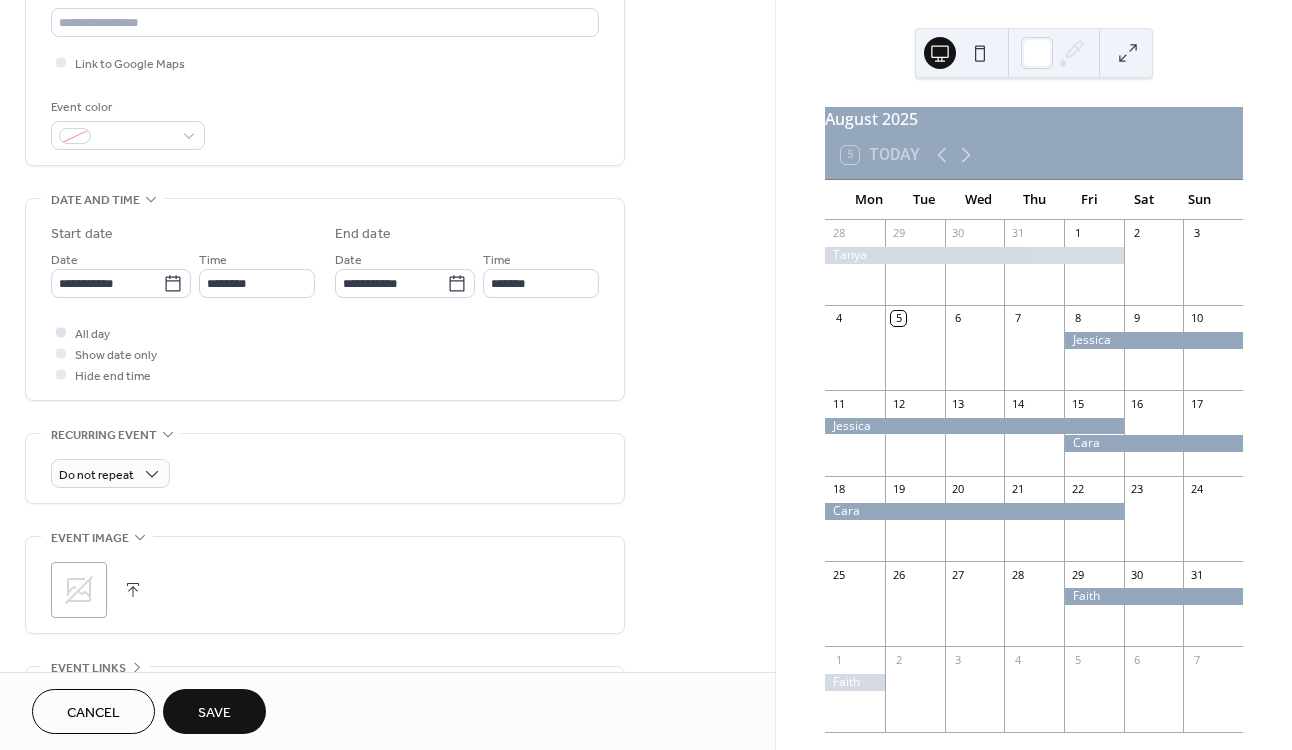 type on "******" 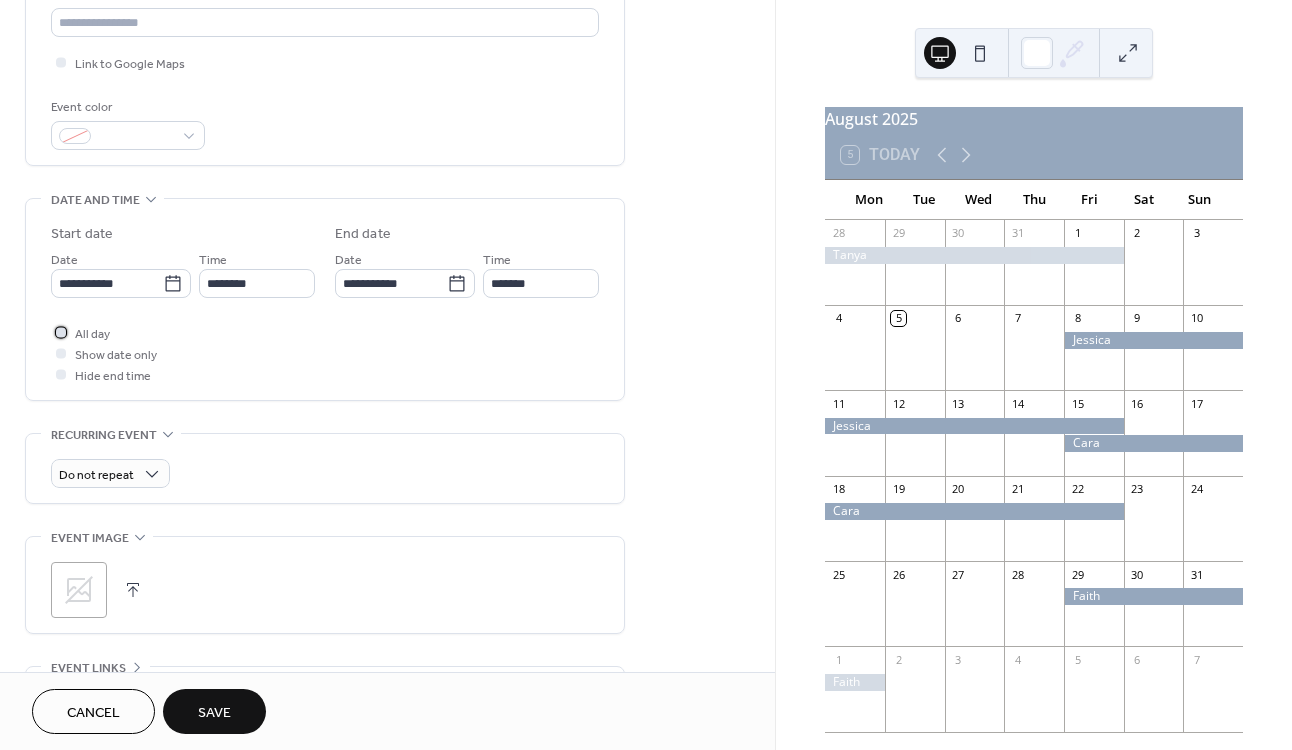 click at bounding box center [61, 332] 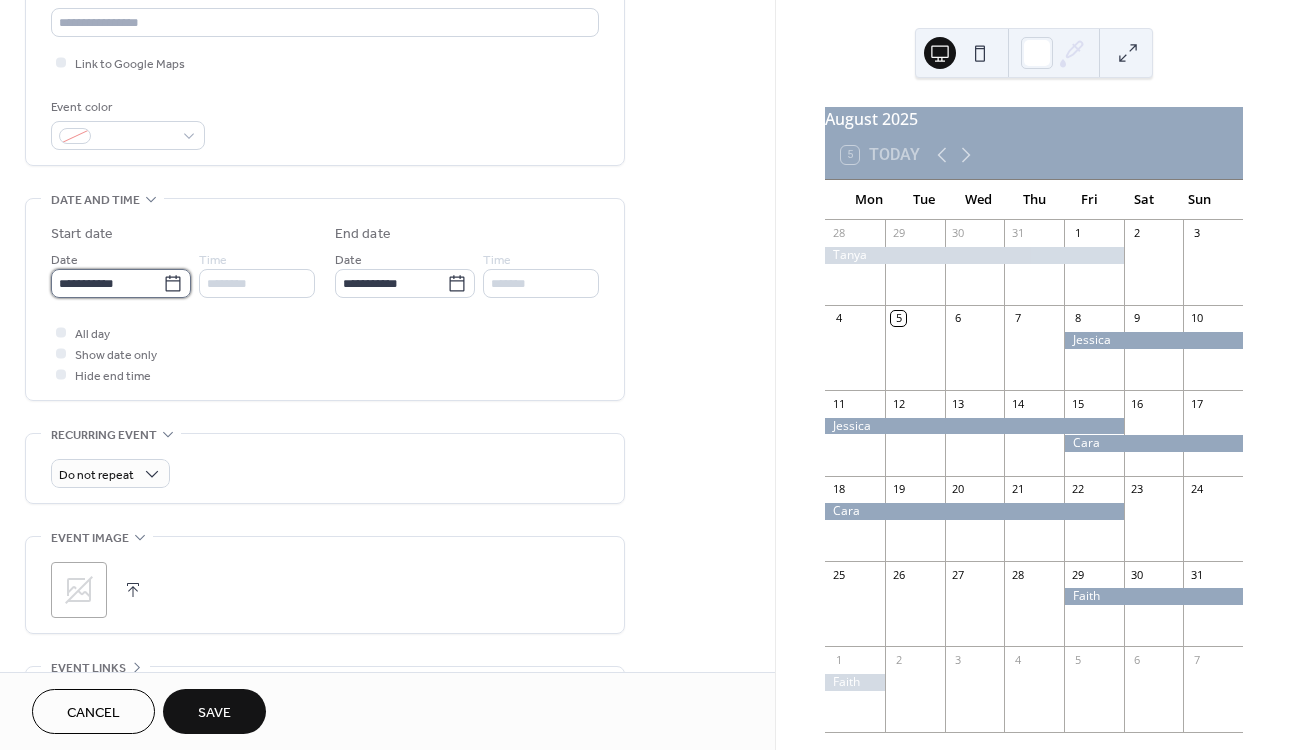 click on "**********" at bounding box center [107, 283] 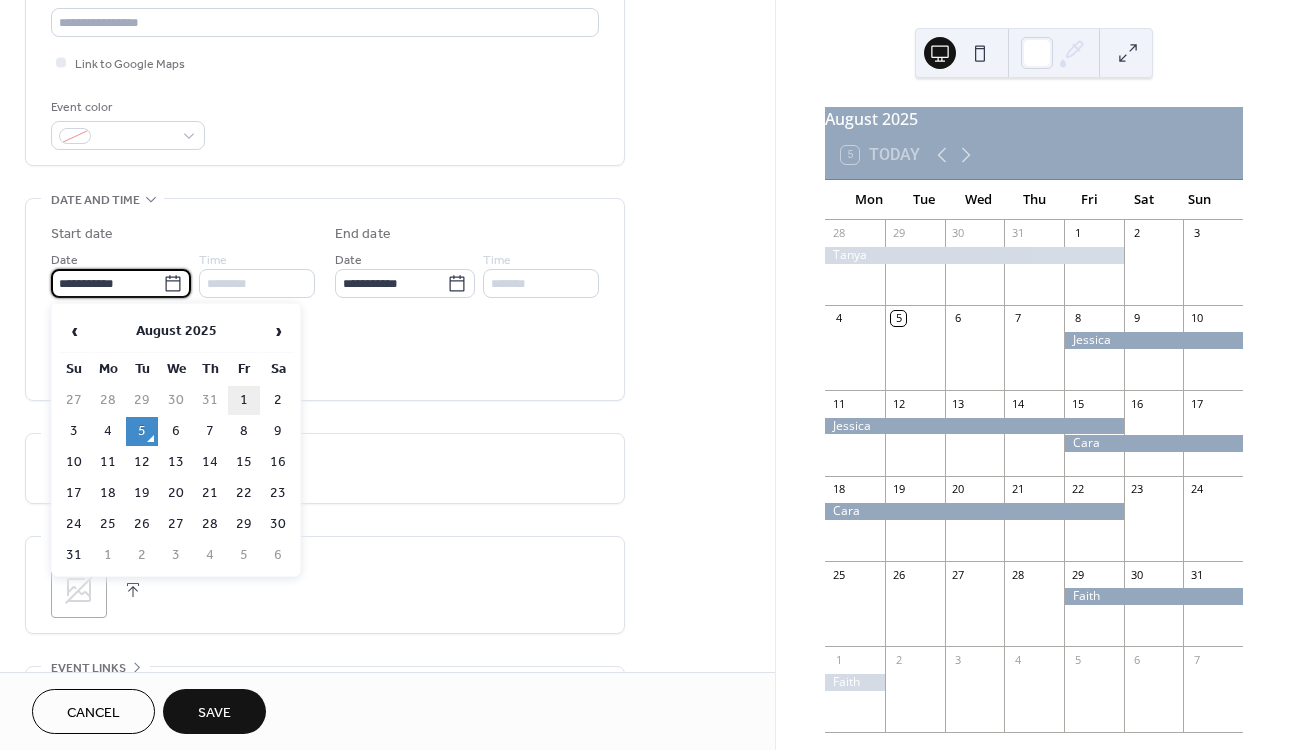 click on "1" at bounding box center [244, 400] 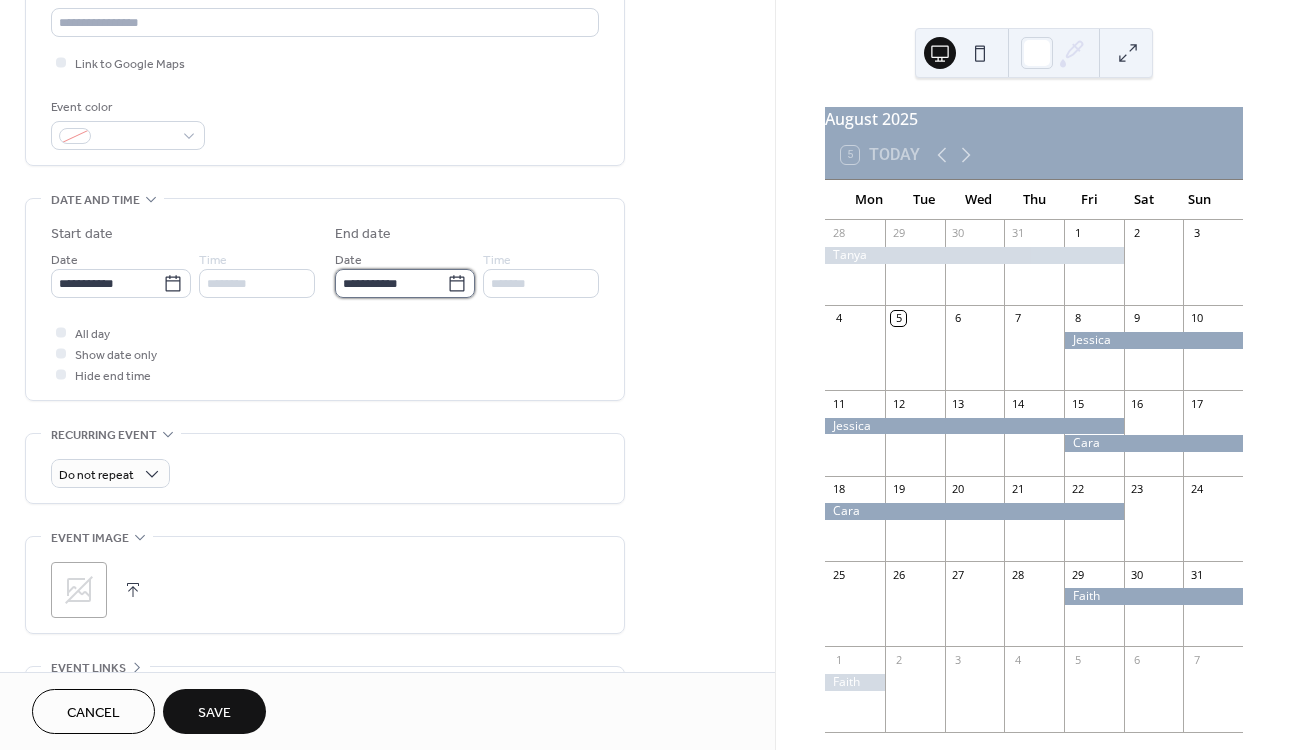 click on "**********" at bounding box center [391, 283] 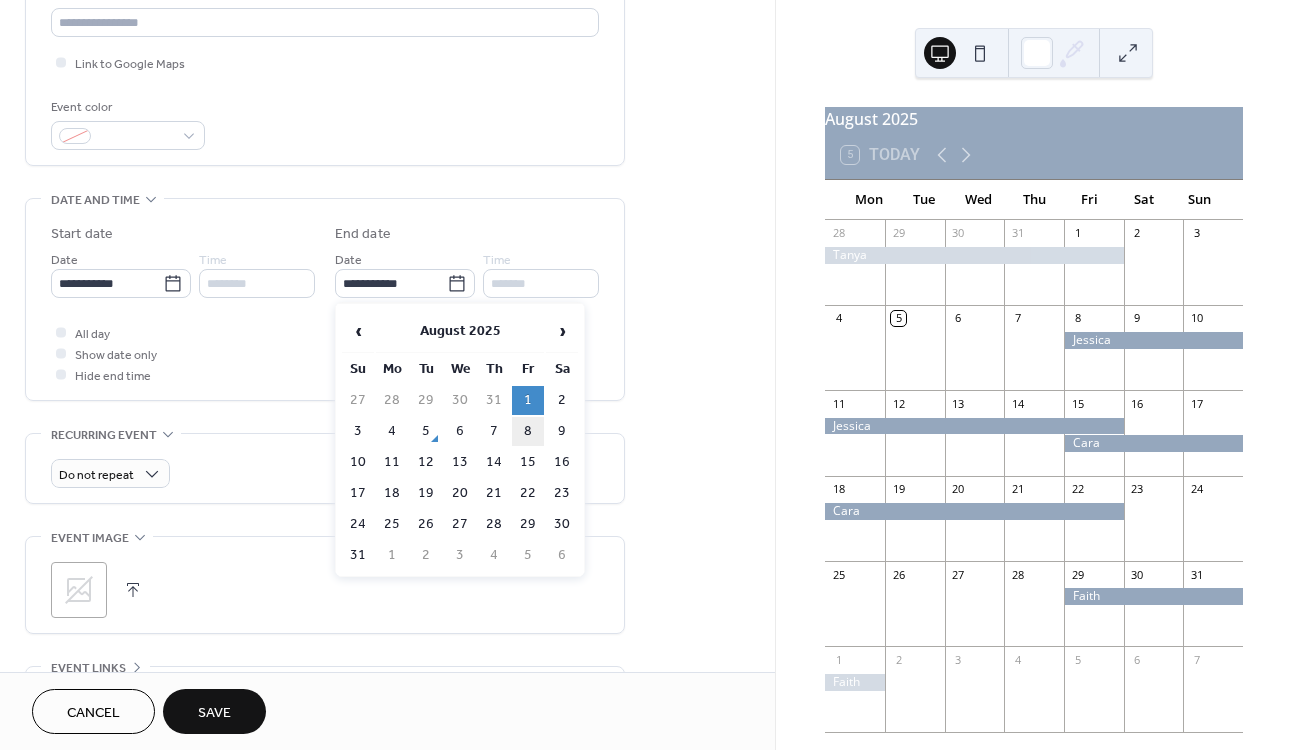 click on "8" at bounding box center (528, 431) 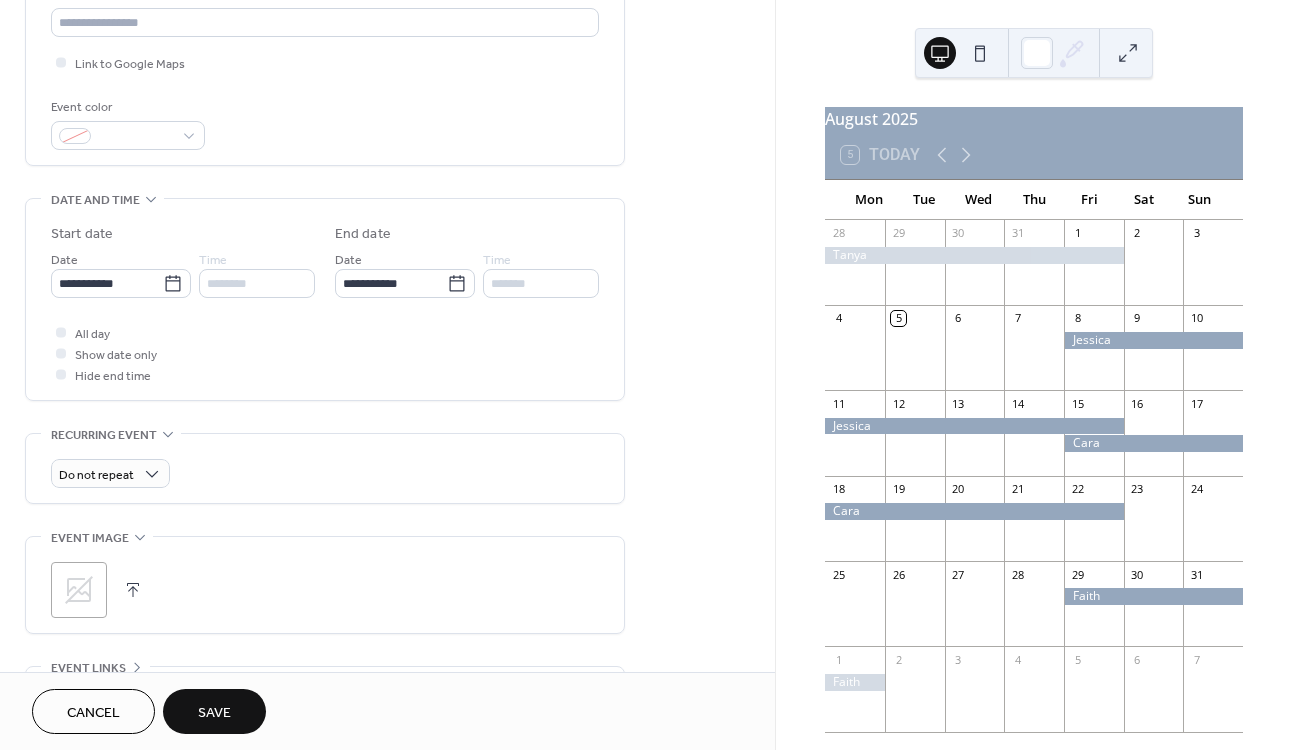 click on "Save" at bounding box center [214, 711] 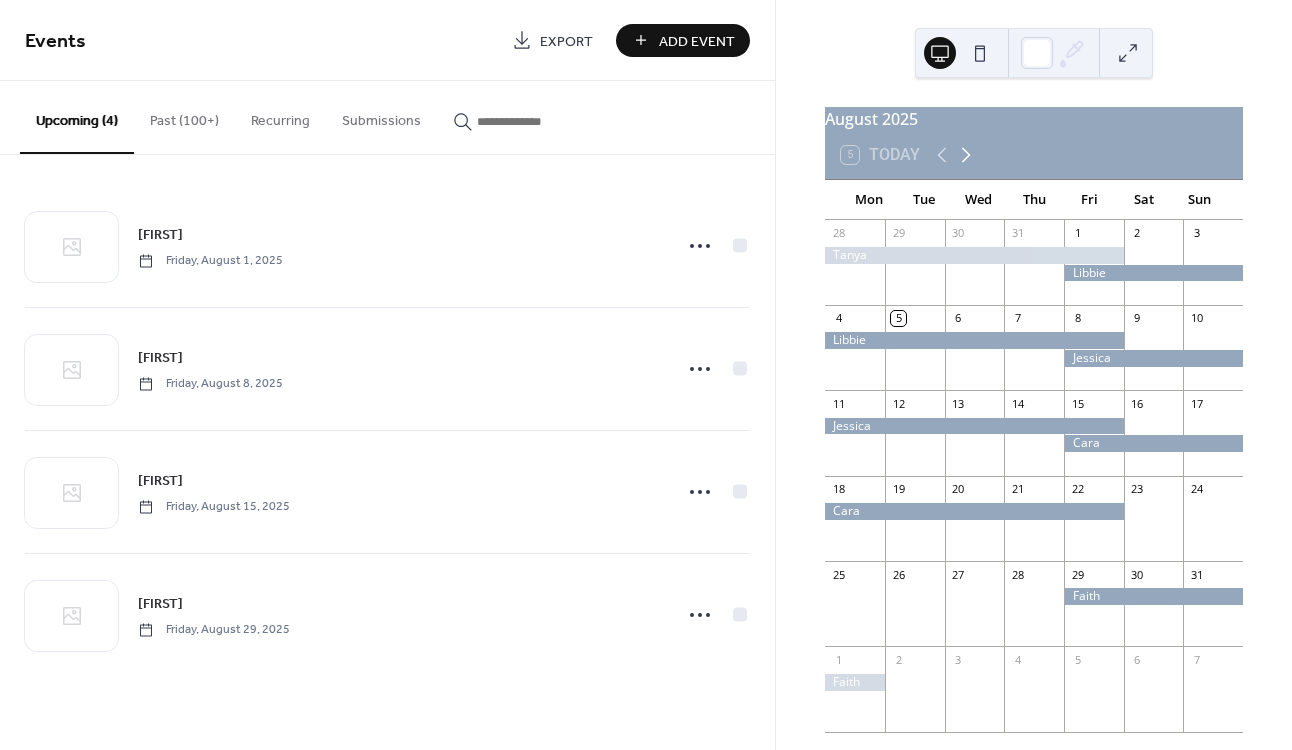 click 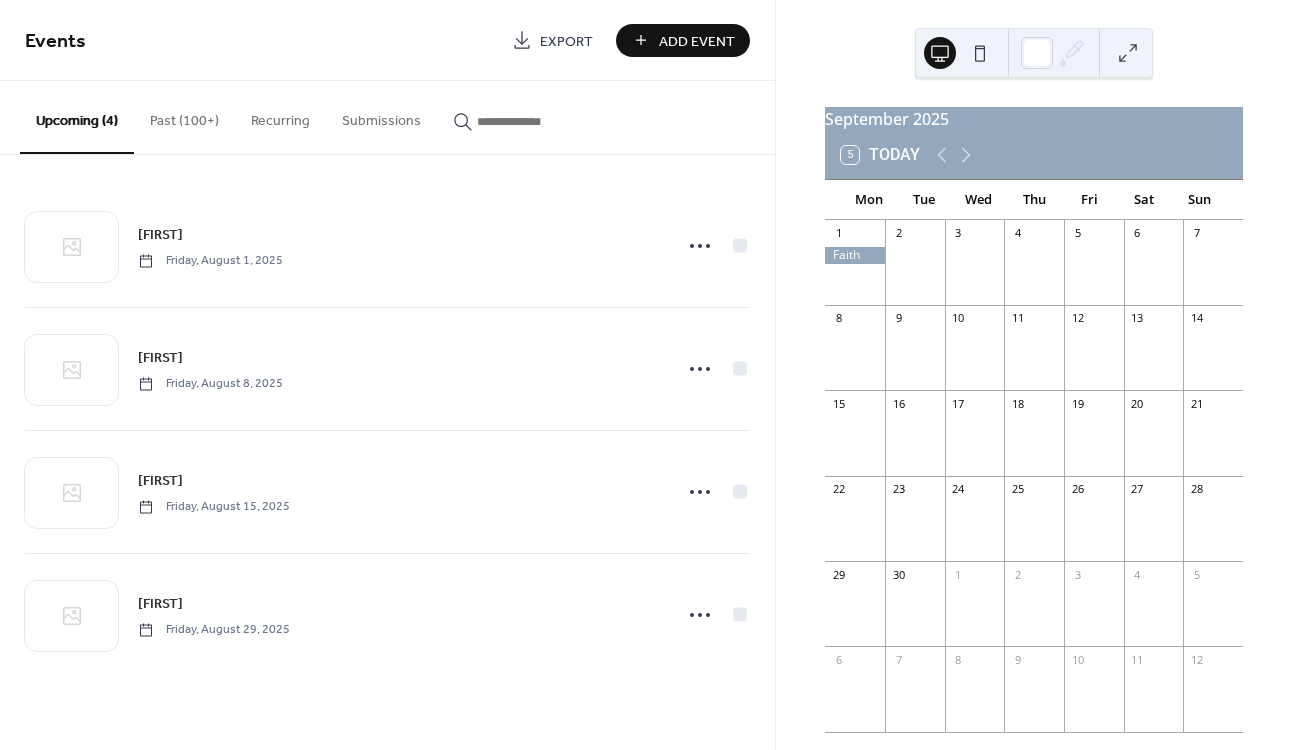 click at bounding box center (1094, 272) 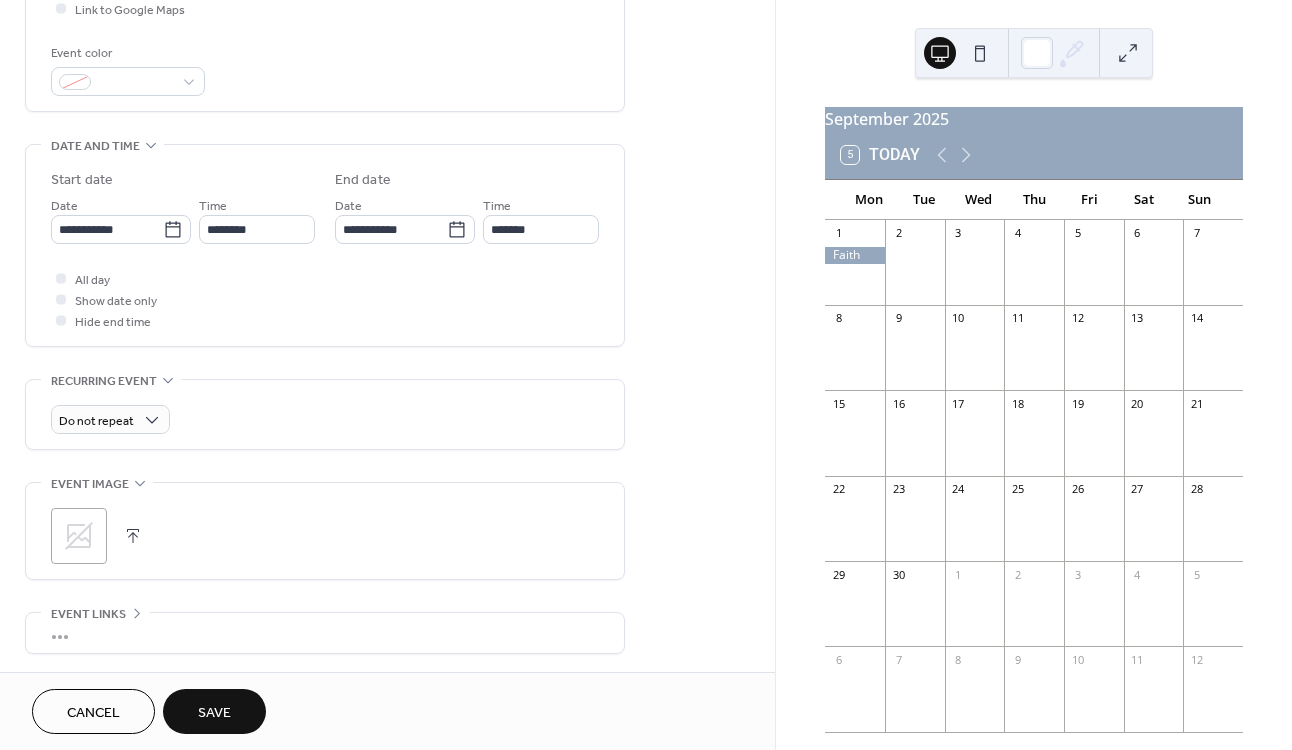 scroll, scrollTop: 514, scrollLeft: 0, axis: vertical 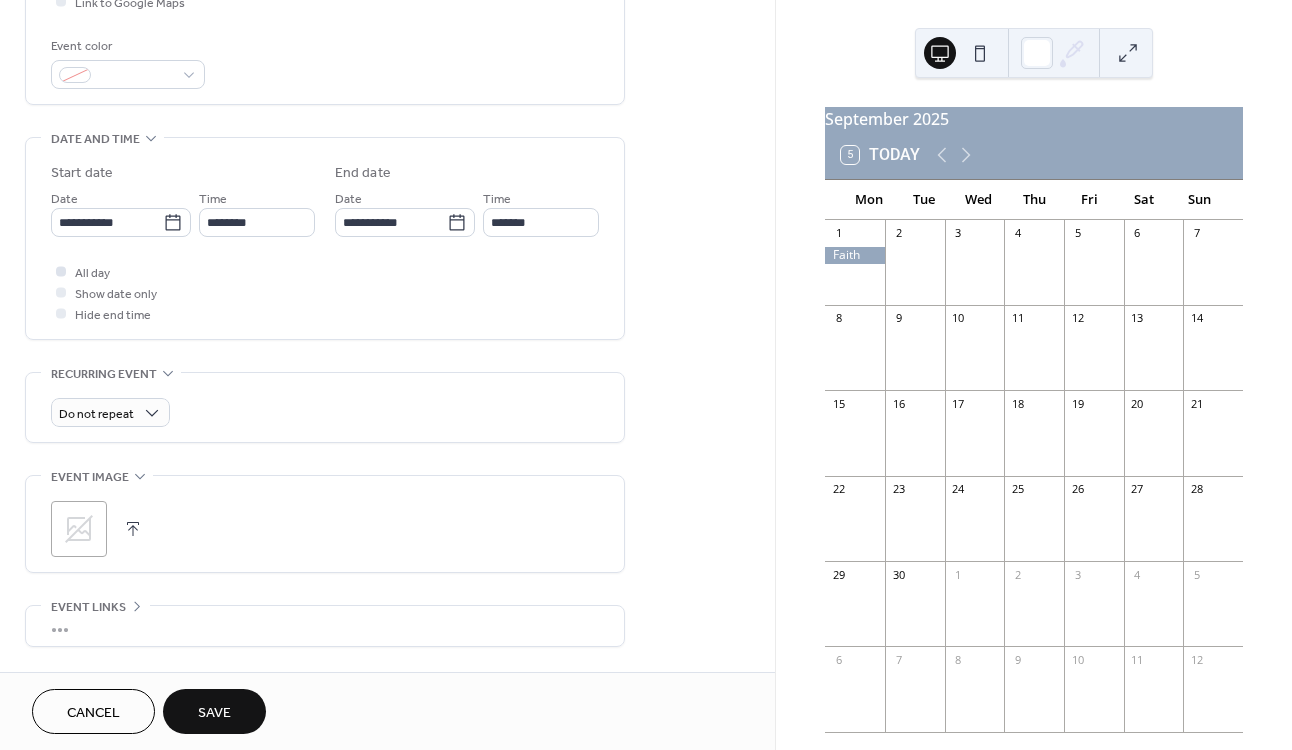 type on "****" 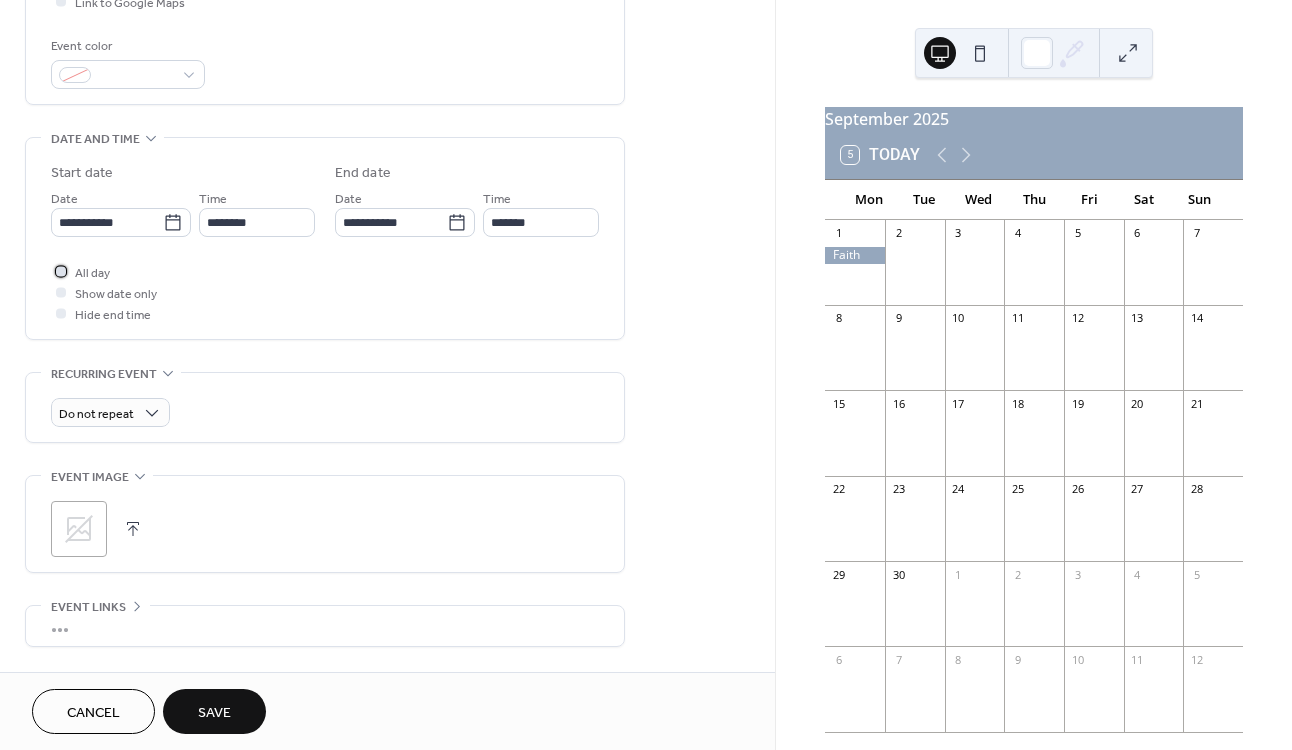 click at bounding box center [61, 271] 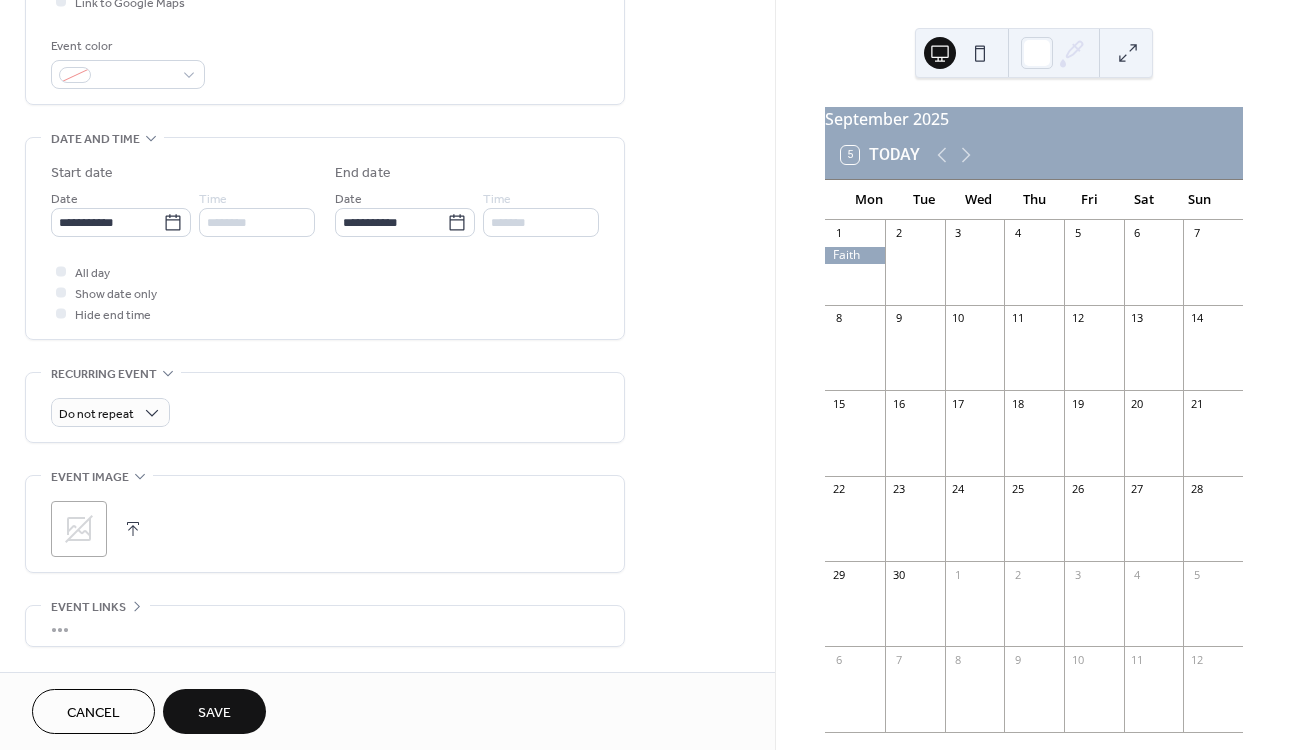 click on "Start date" at bounding box center (183, 173) 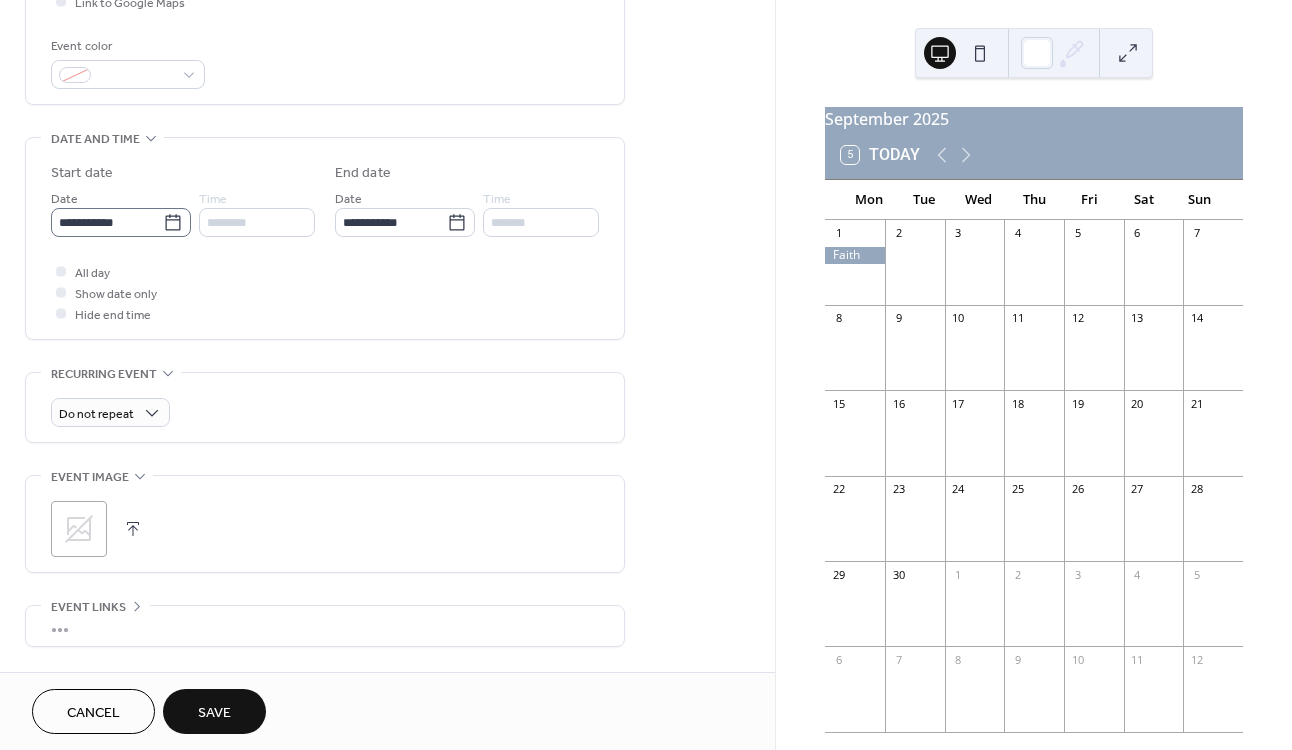 click 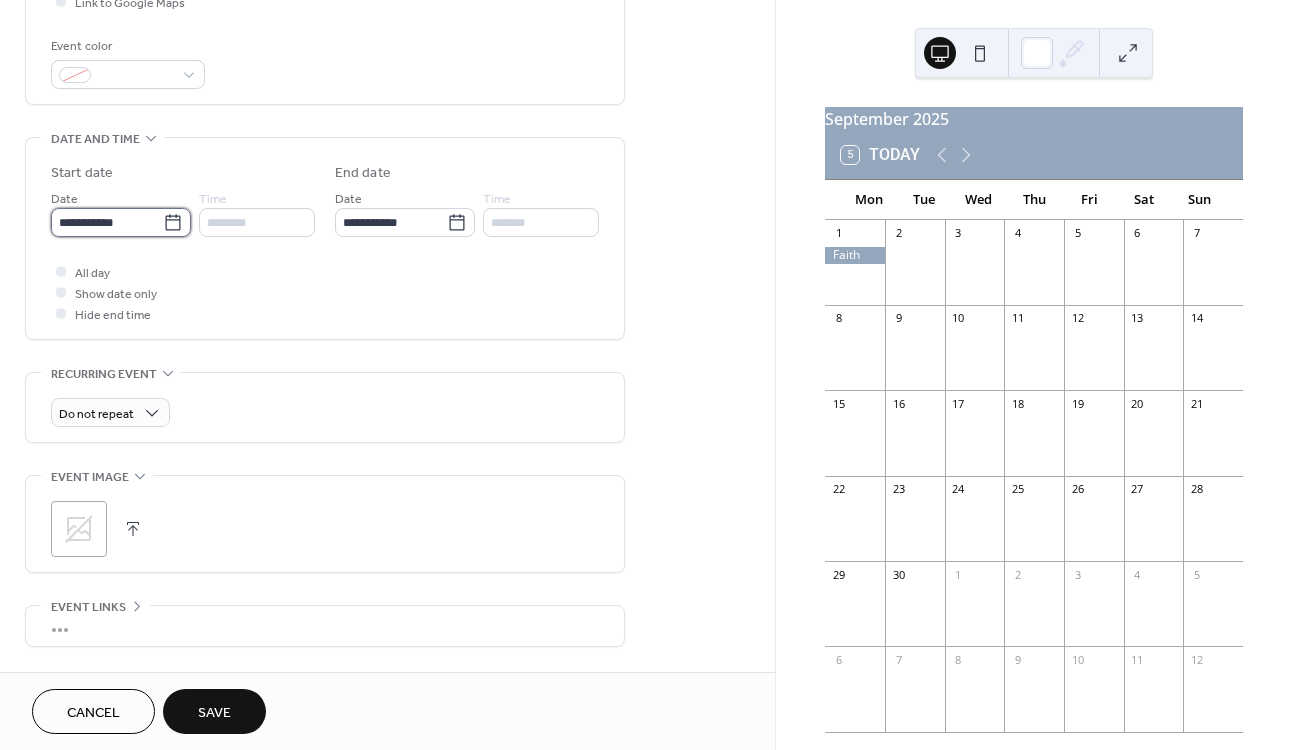 click on "**********" at bounding box center (107, 222) 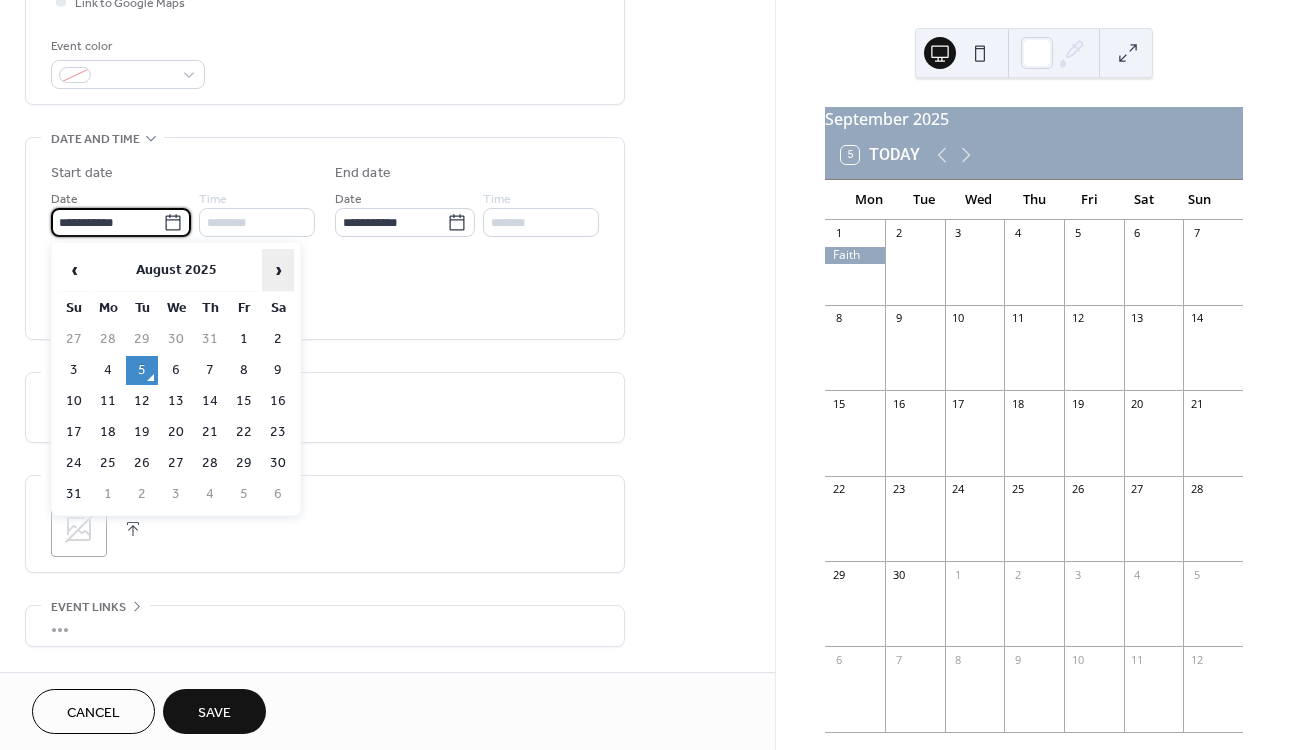 click on "›" at bounding box center (278, 270) 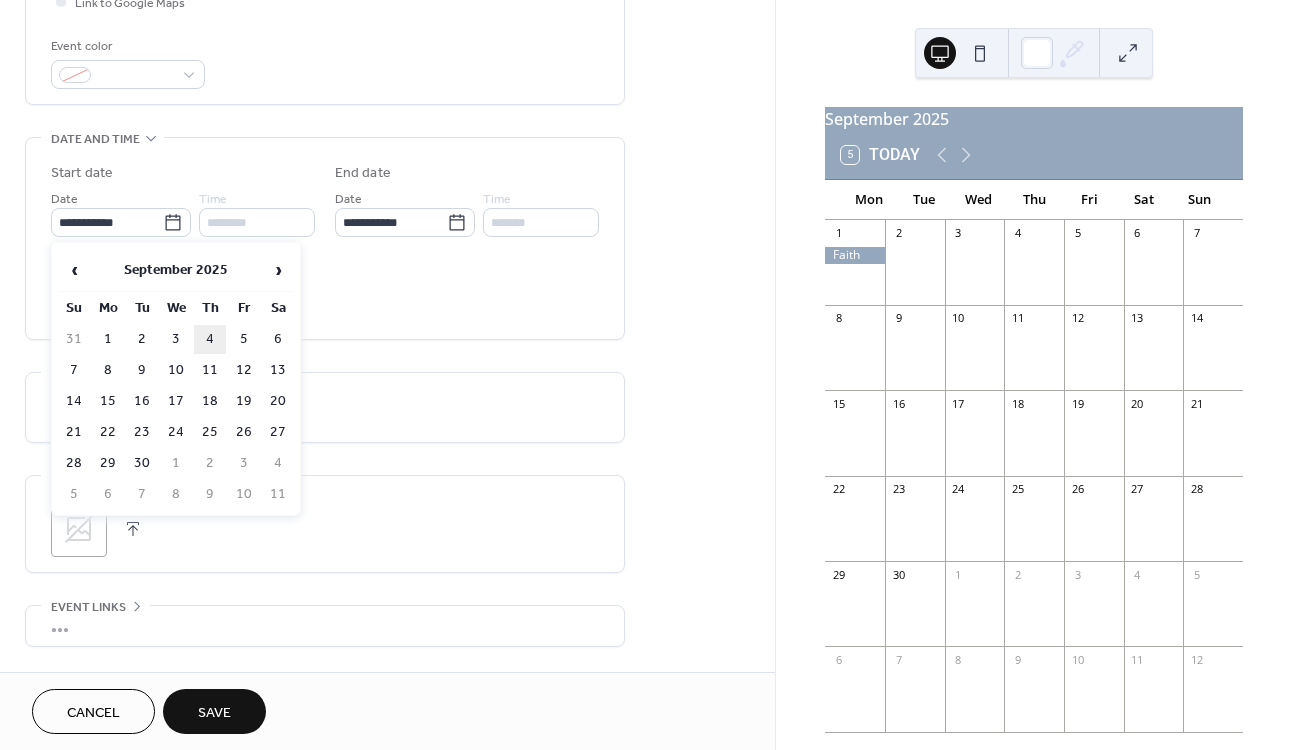 click on "4" at bounding box center (210, 339) 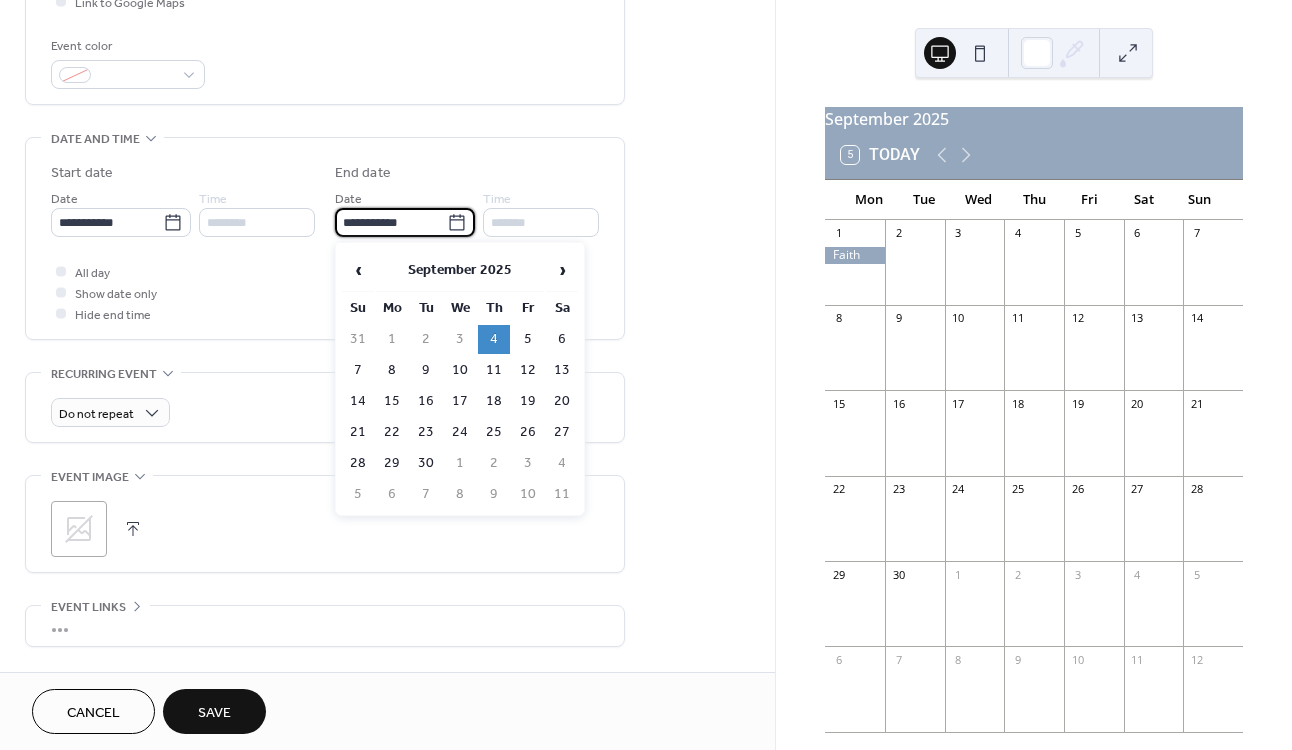 click on "**********" at bounding box center (391, 222) 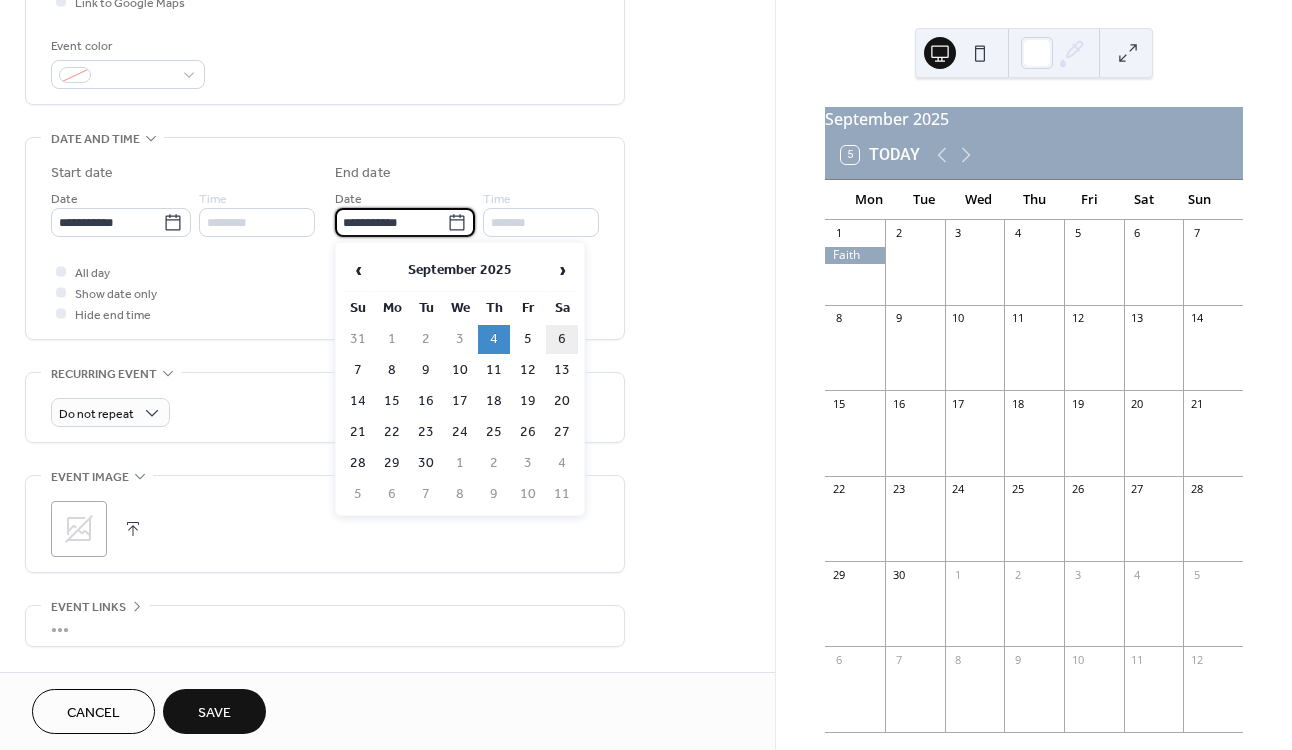 click on "6" at bounding box center (562, 339) 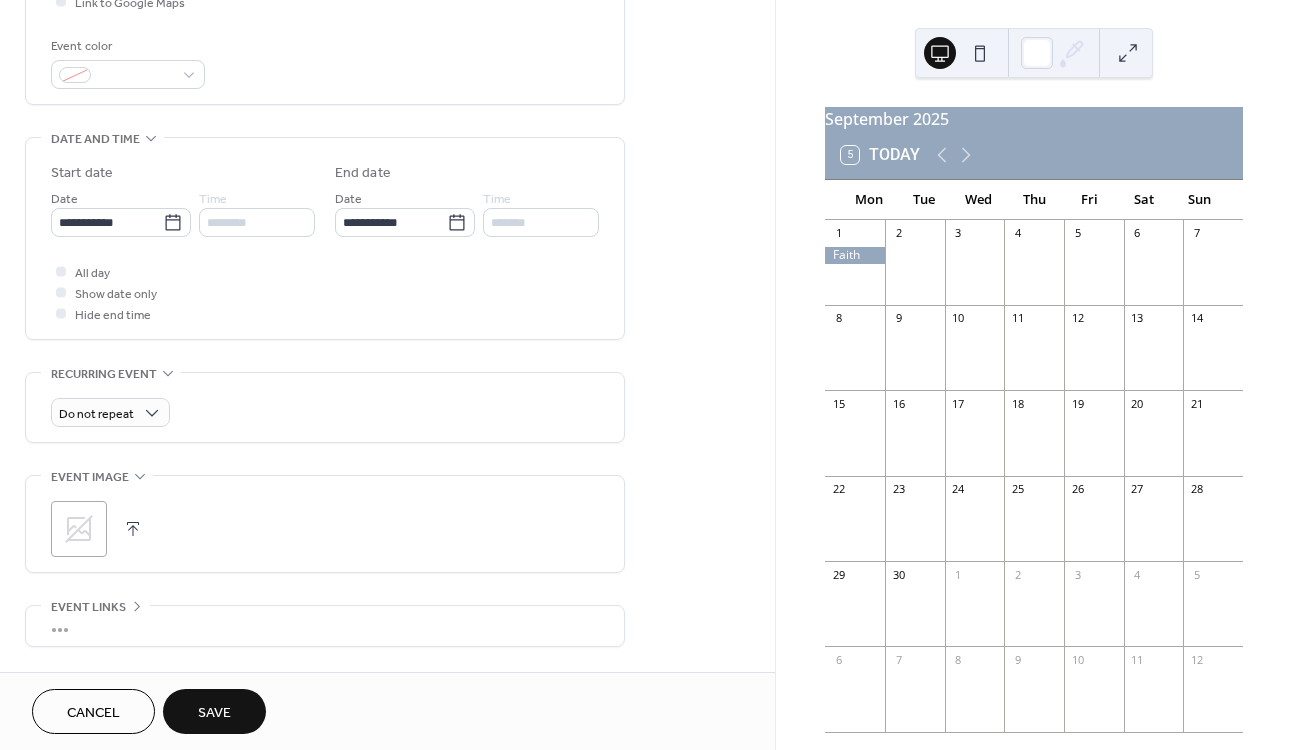 click on "Save" at bounding box center (214, 713) 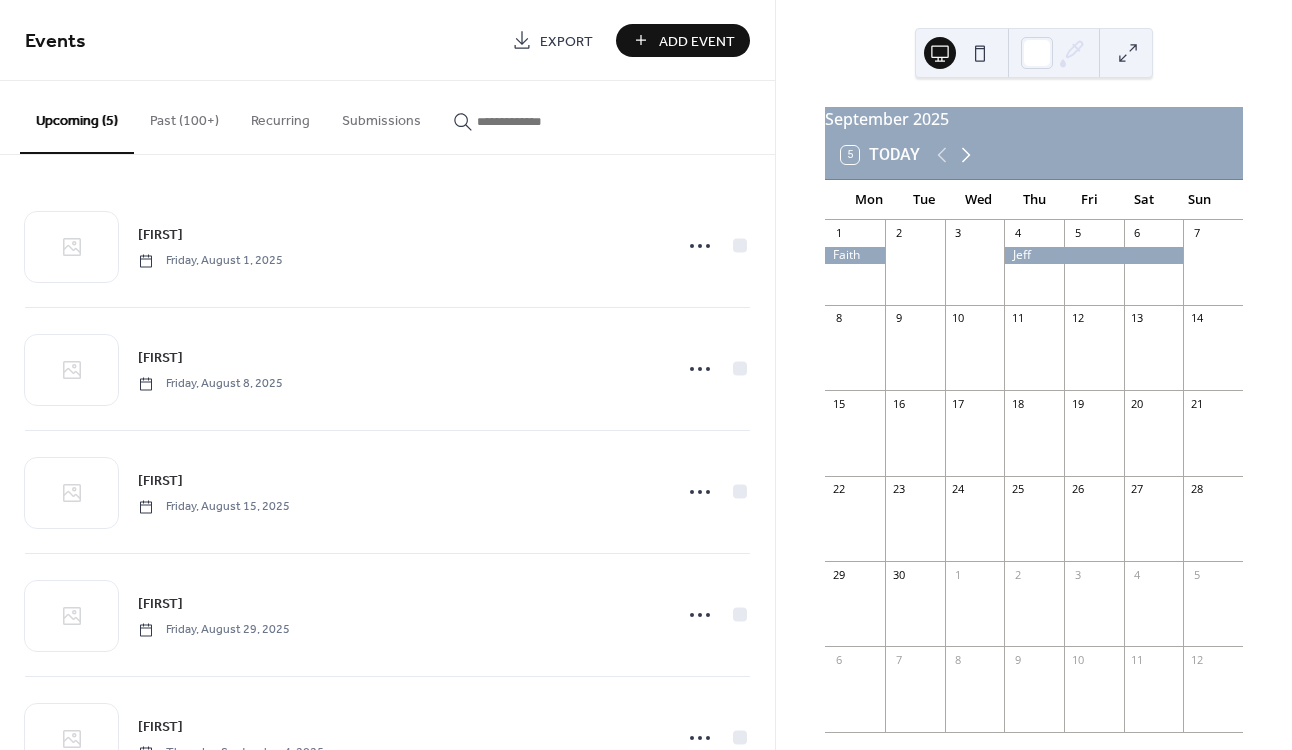 click 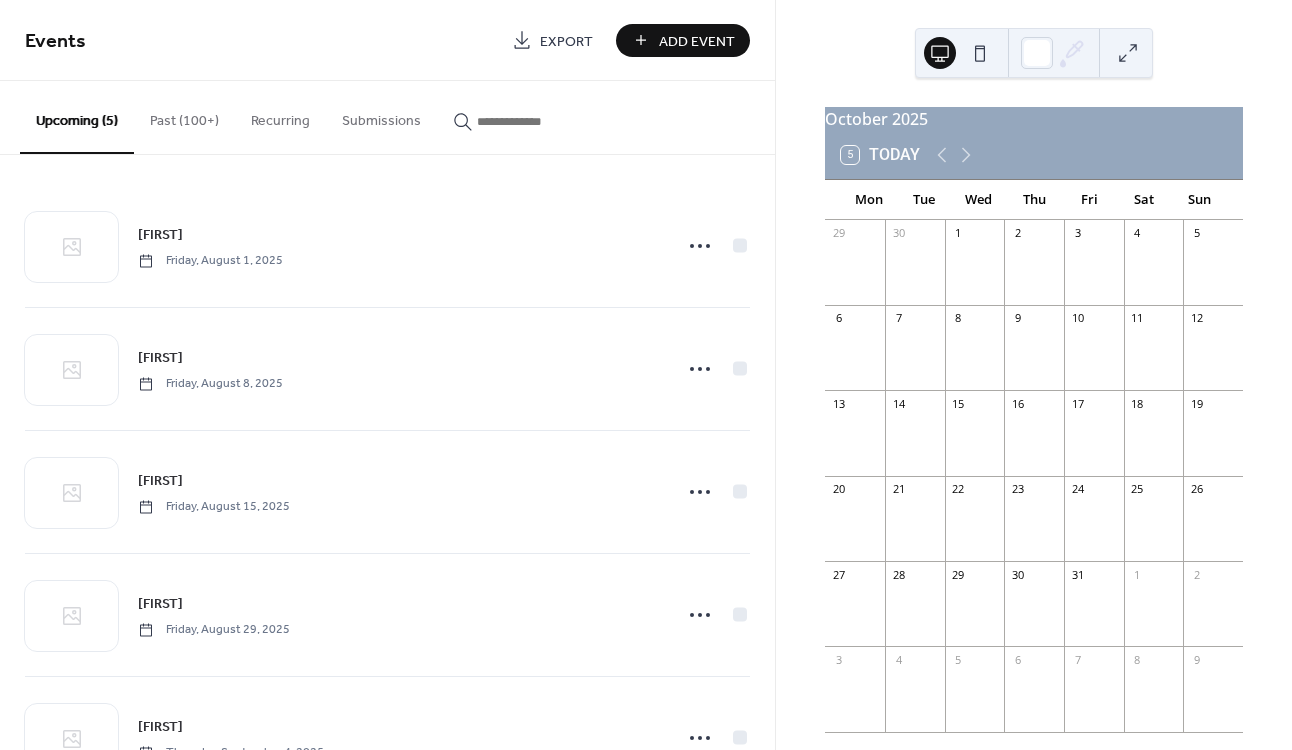 click on "Add Event" at bounding box center [697, 41] 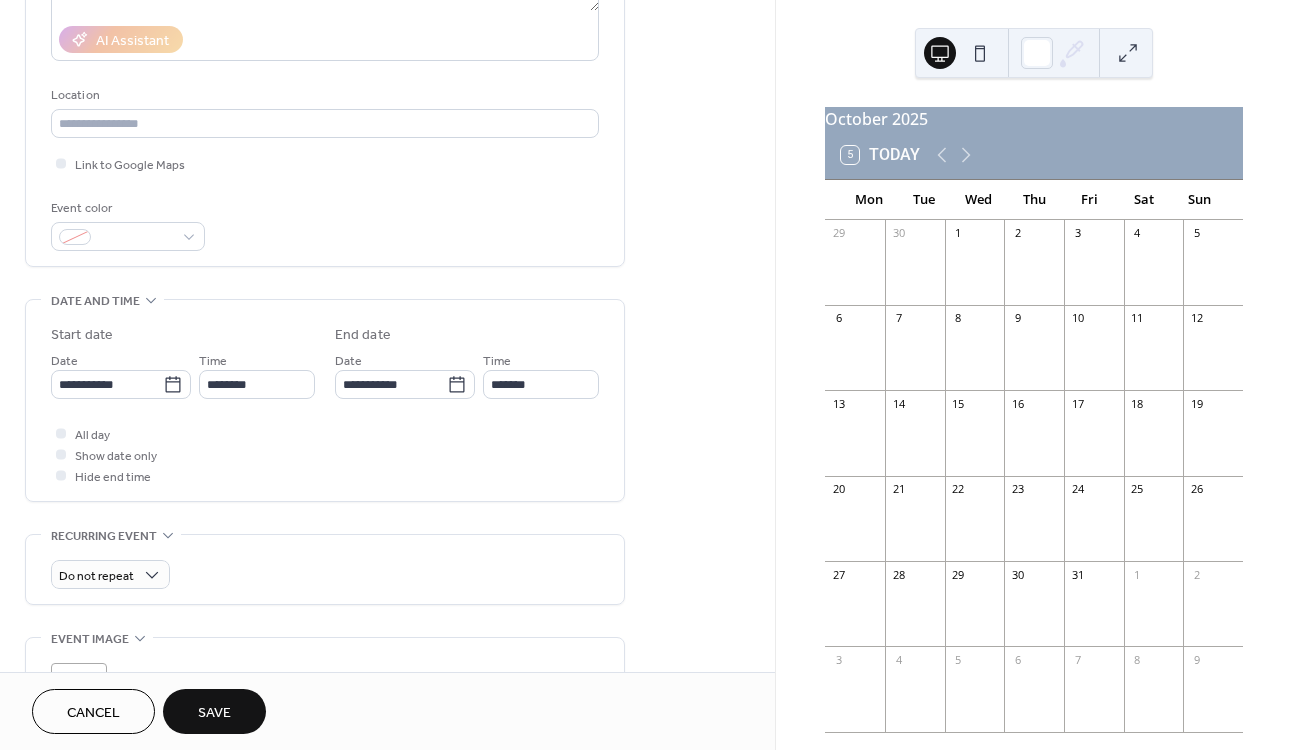 scroll, scrollTop: 366, scrollLeft: 0, axis: vertical 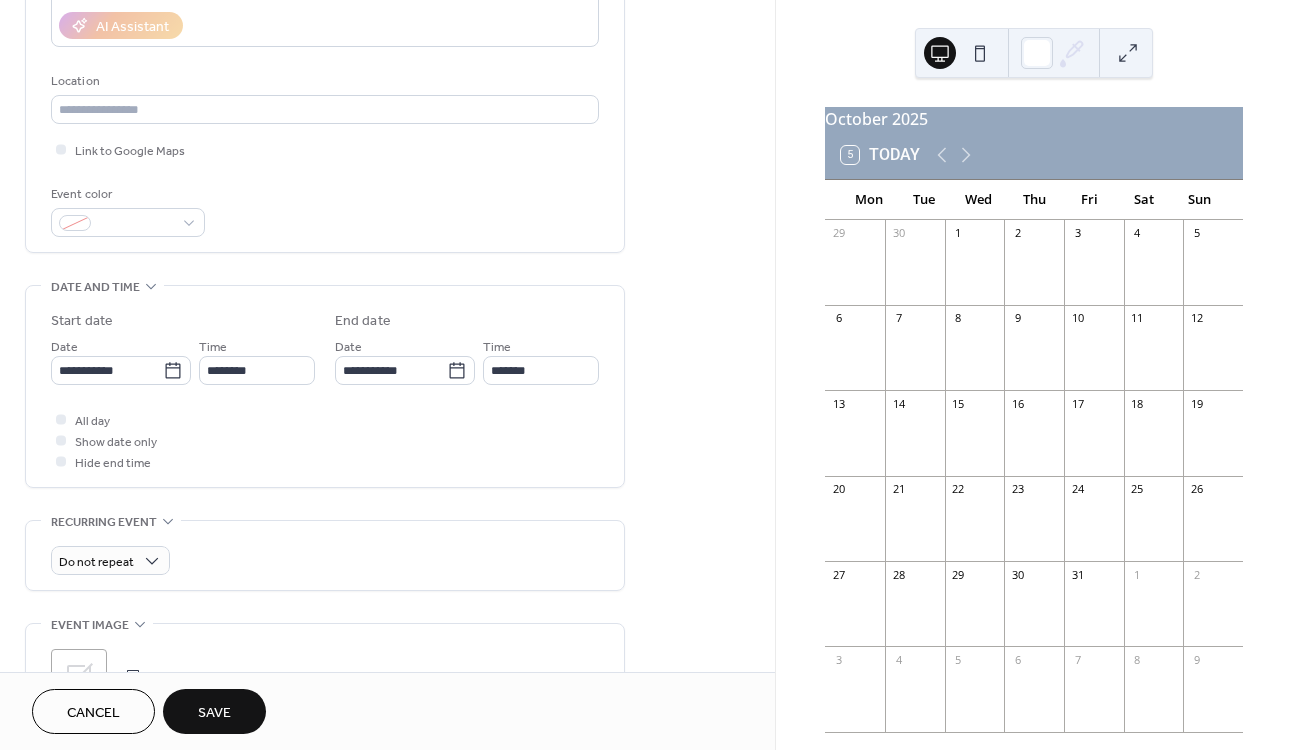 type on "*****" 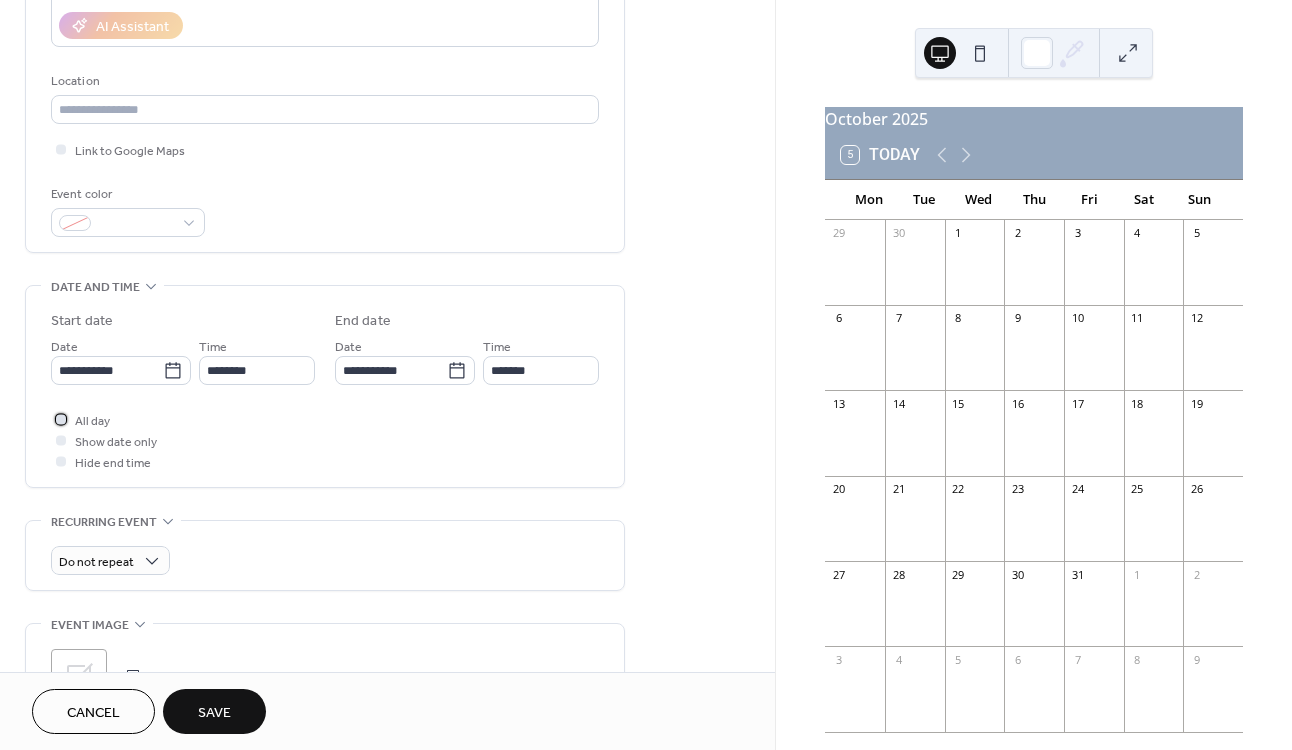 click at bounding box center [61, 419] 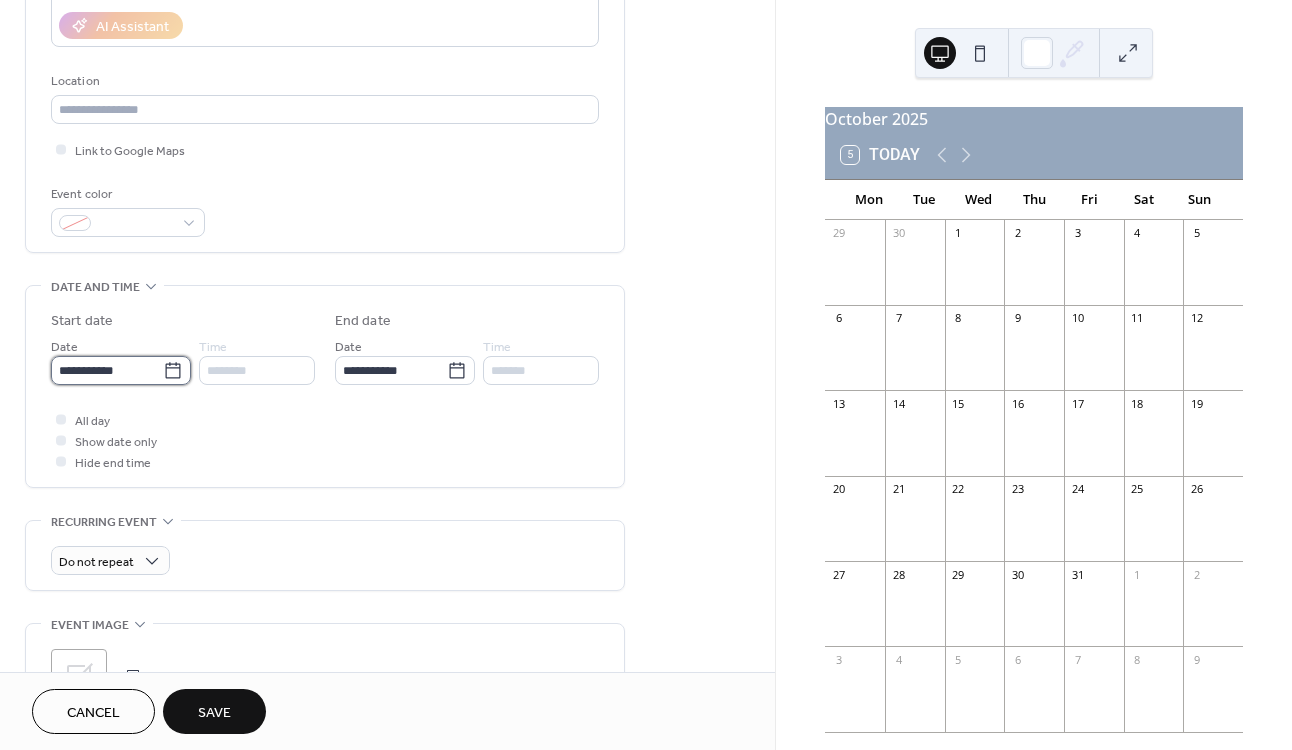 click on "**********" at bounding box center [107, 370] 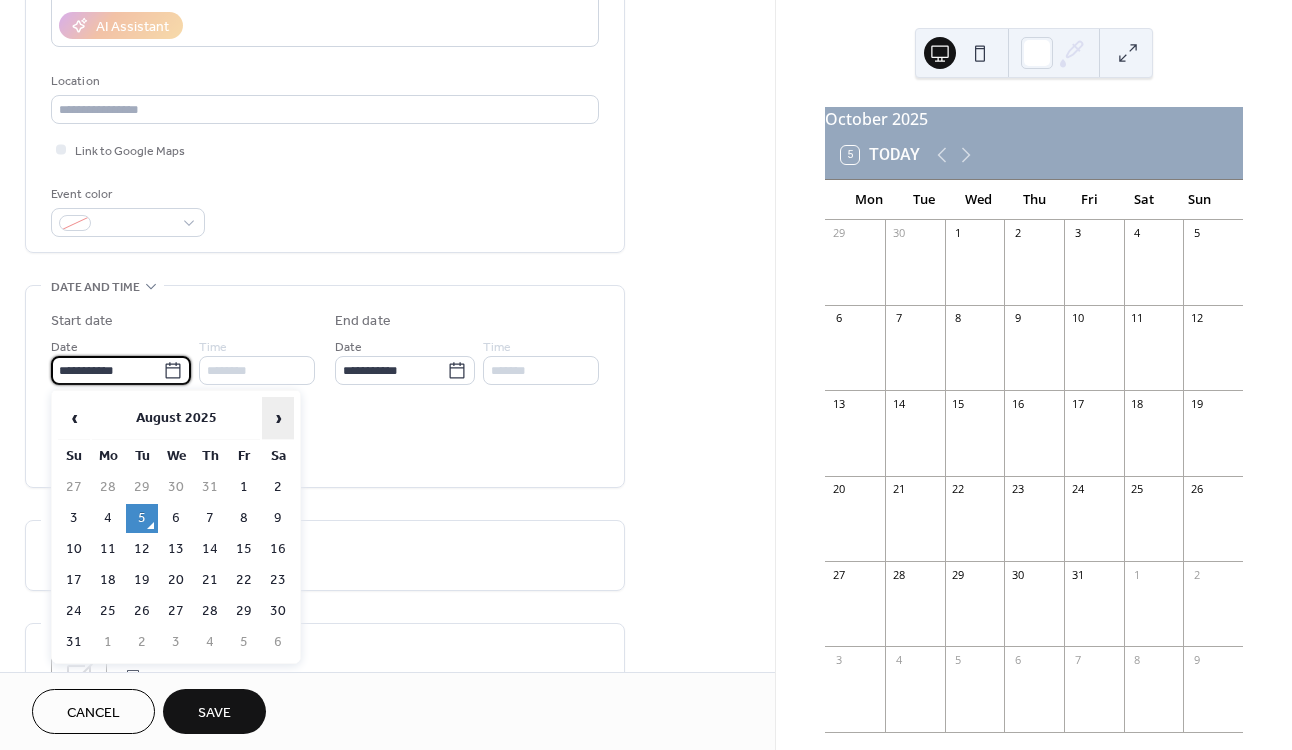 click on "›" at bounding box center [278, 418] 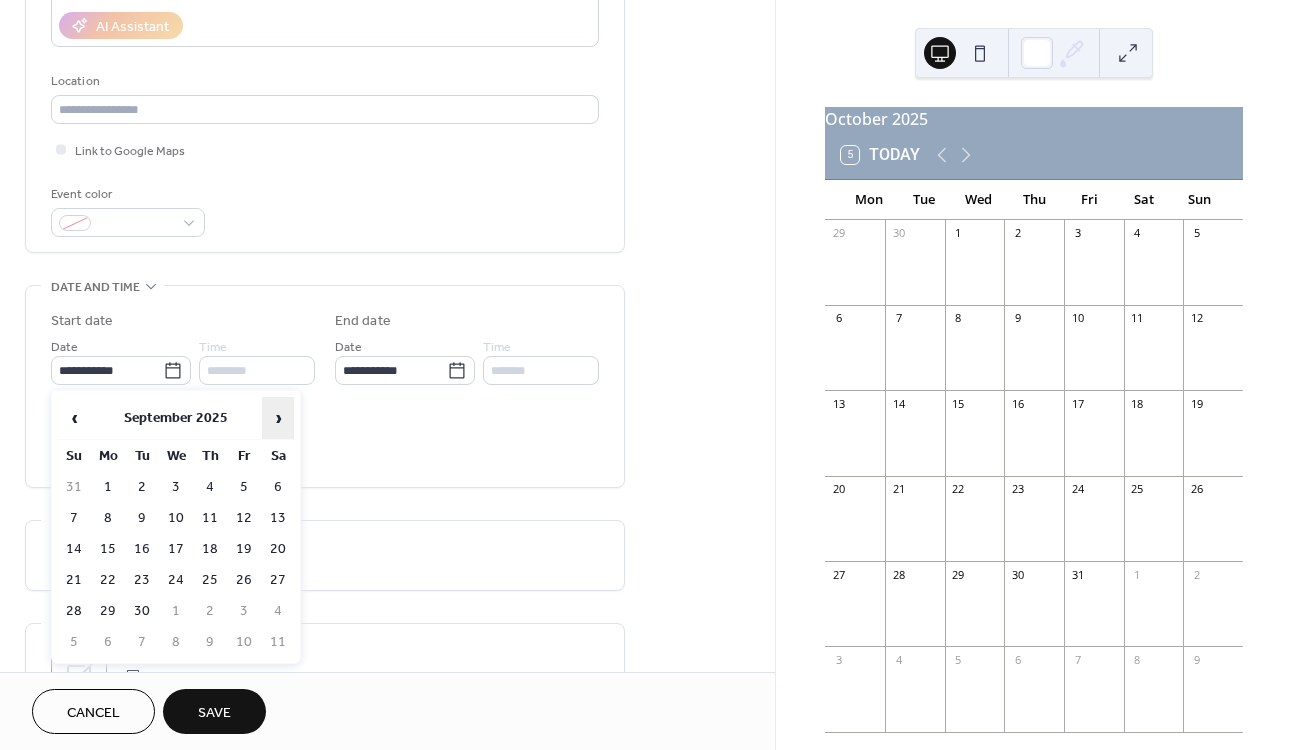 click on "›" at bounding box center [278, 418] 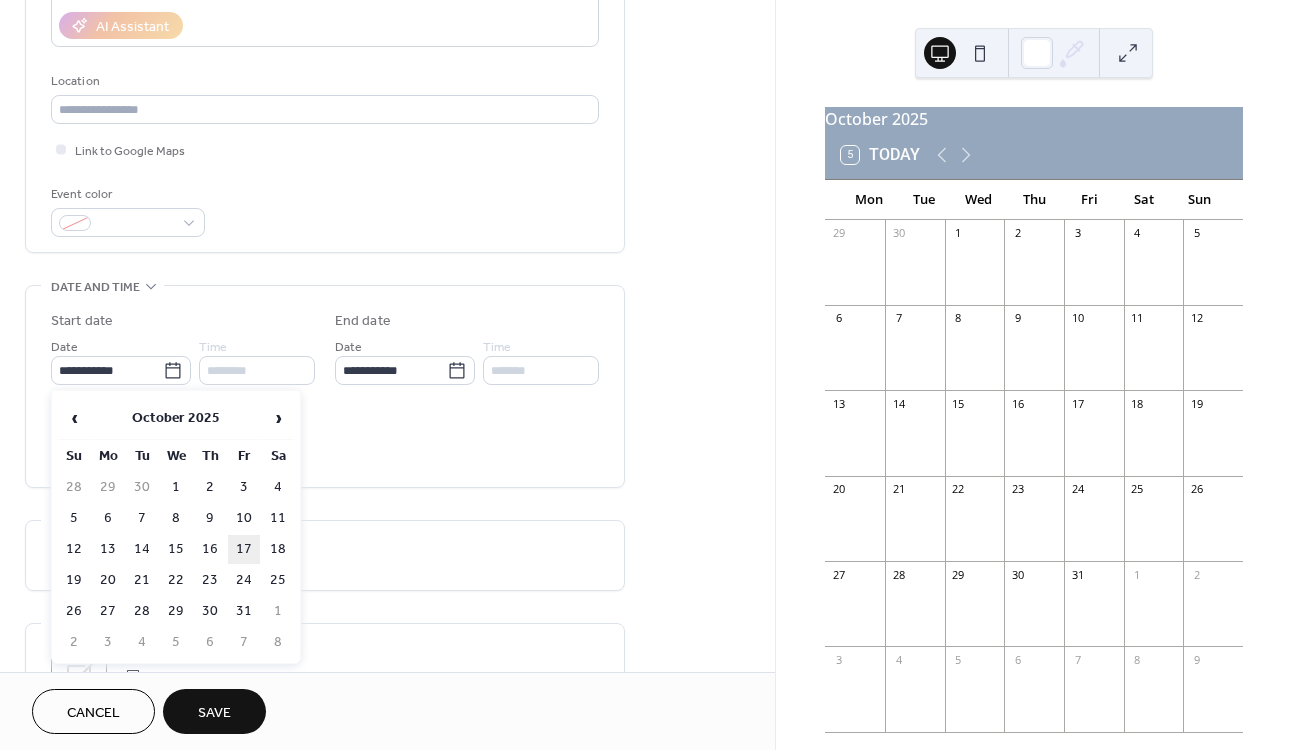 click on "17" at bounding box center [244, 549] 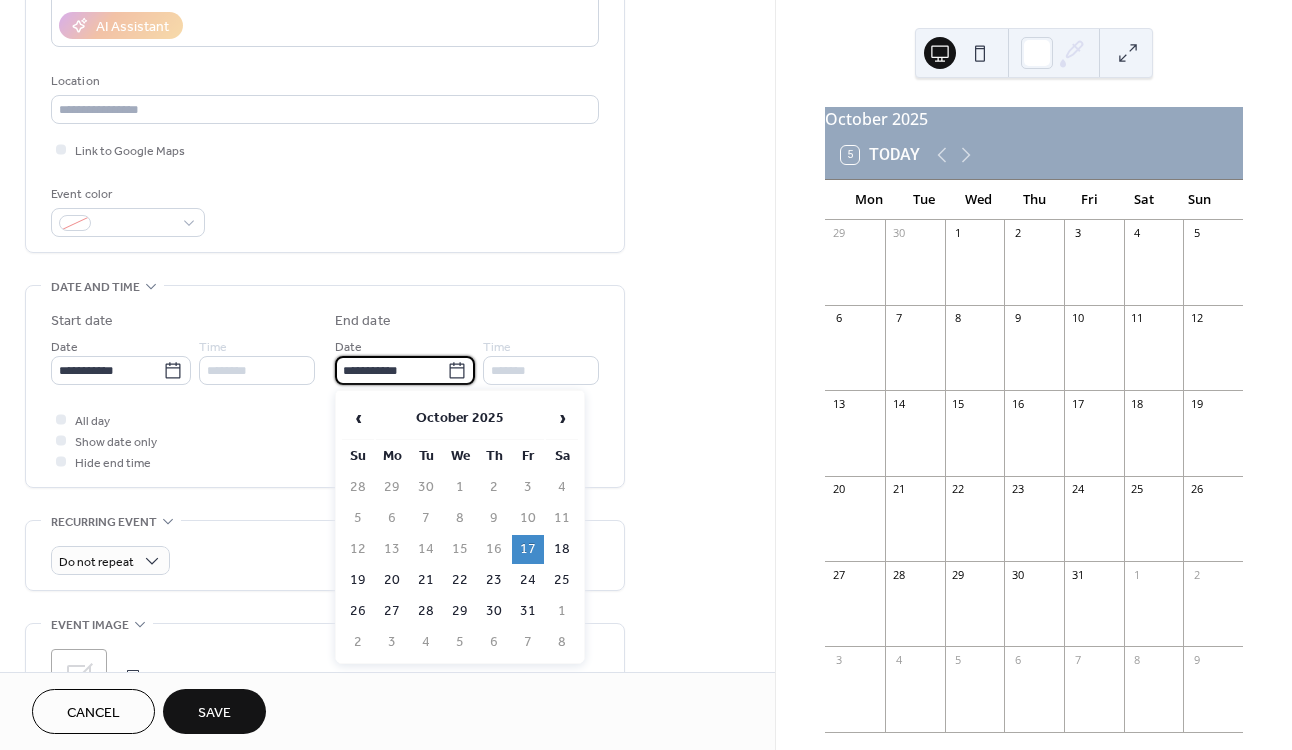 click on "**********" at bounding box center (391, 370) 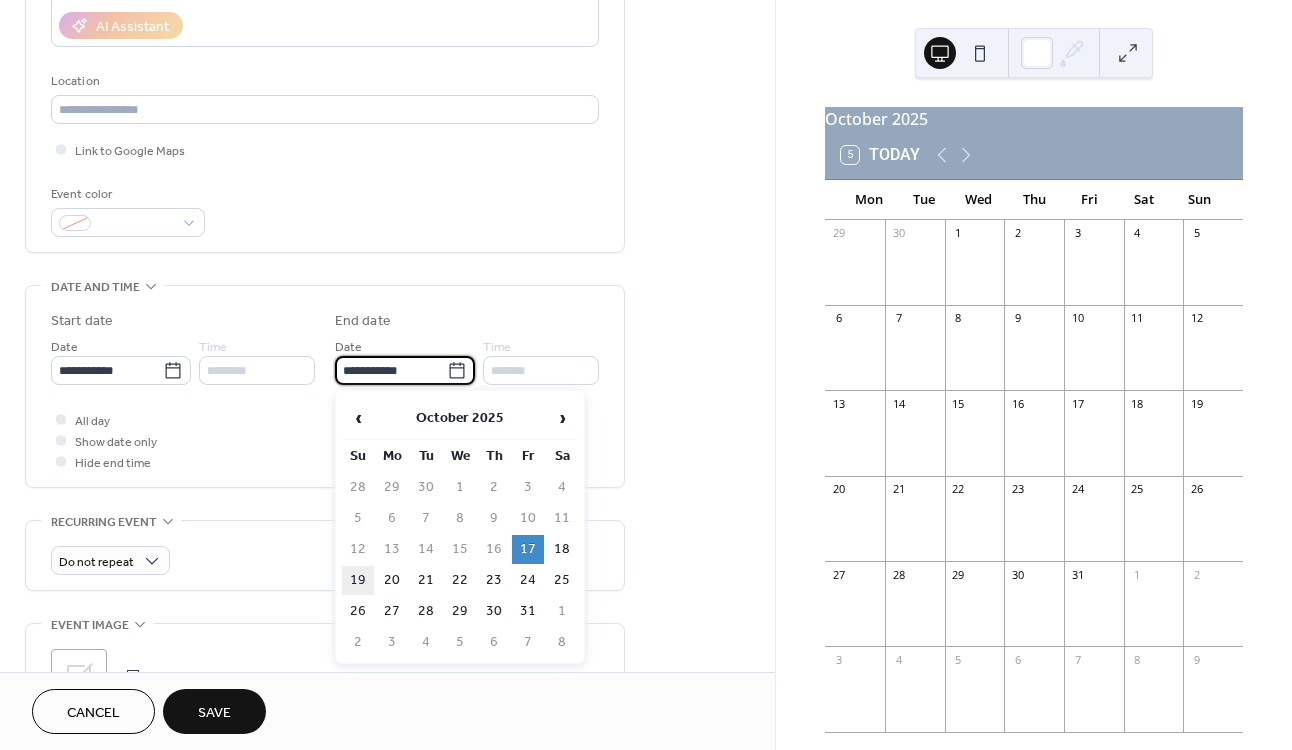 click on "19" at bounding box center [358, 580] 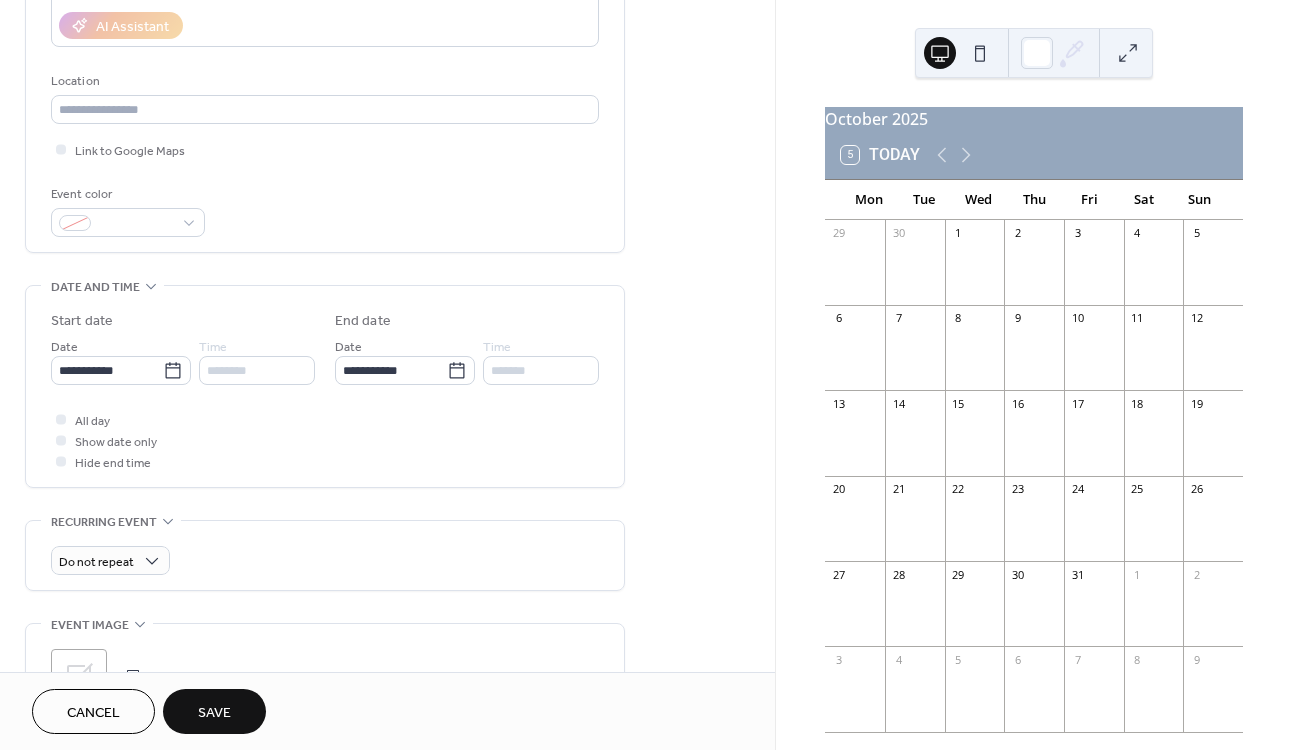 click on "Save" at bounding box center [214, 713] 